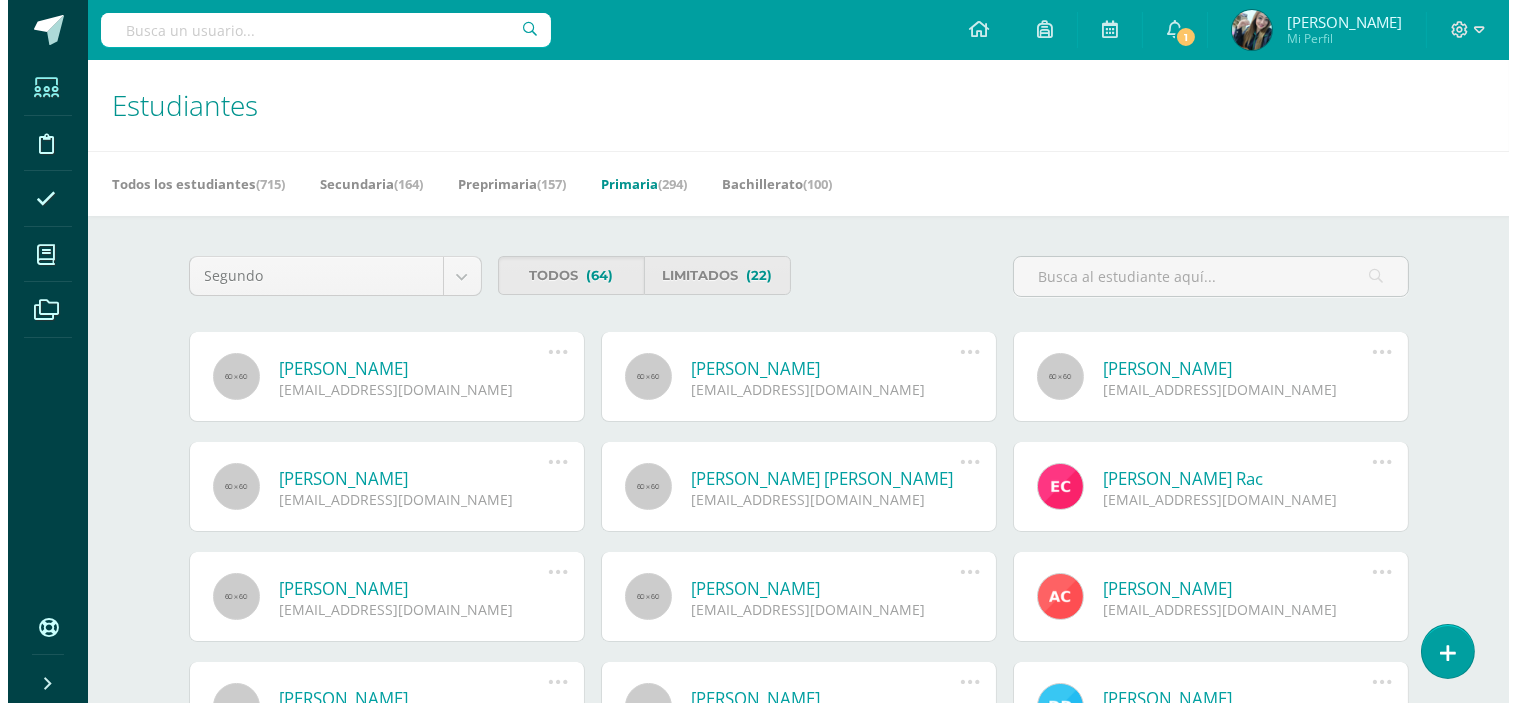 scroll, scrollTop: 0, scrollLeft: 0, axis: both 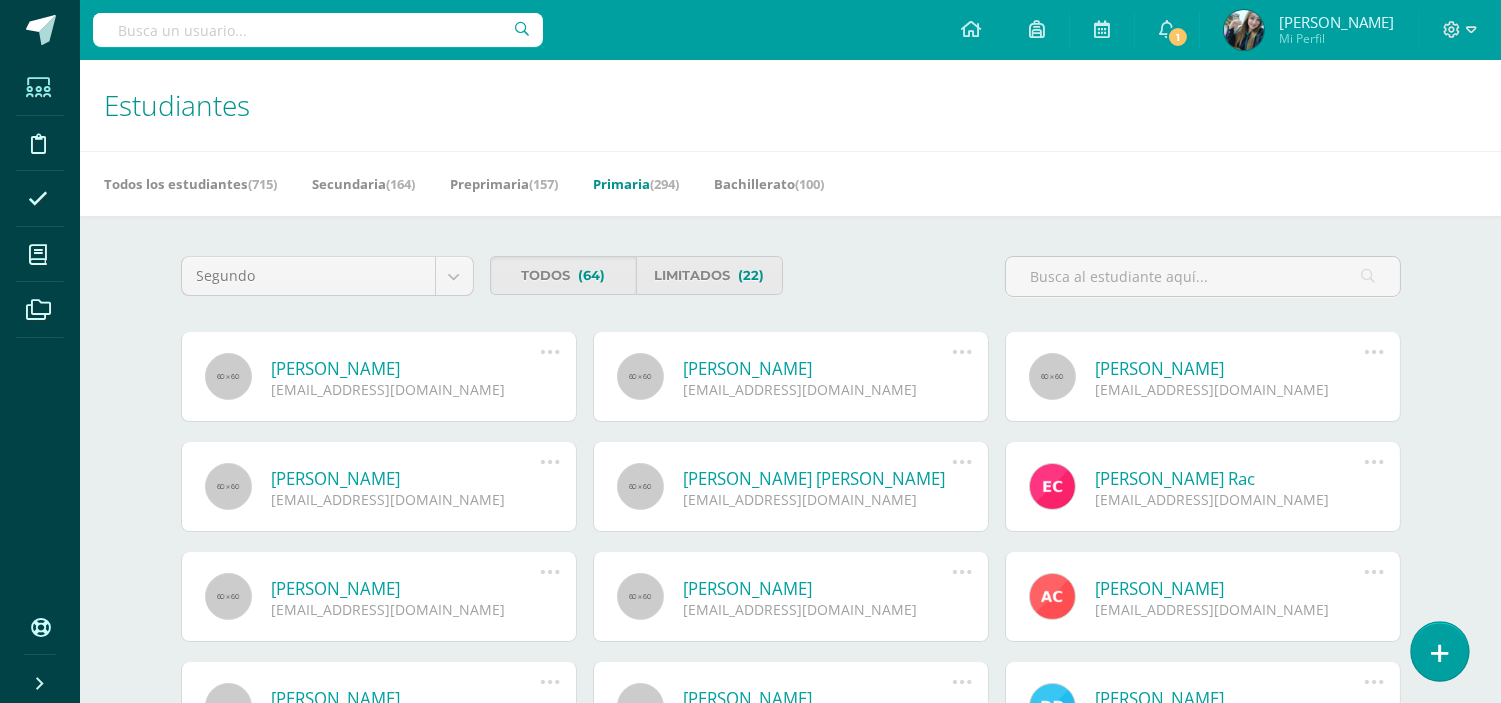 click at bounding box center [1439, 651] 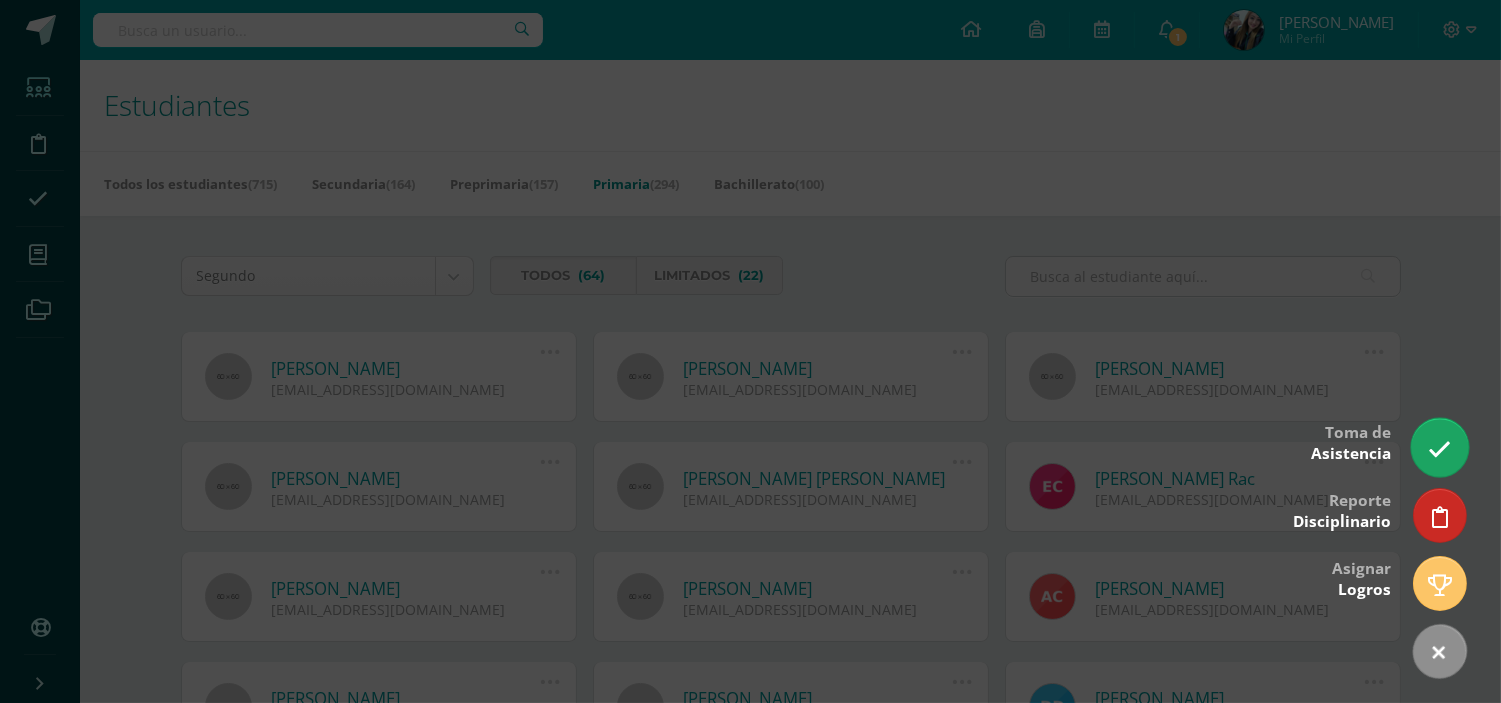 click at bounding box center (1439, 449) 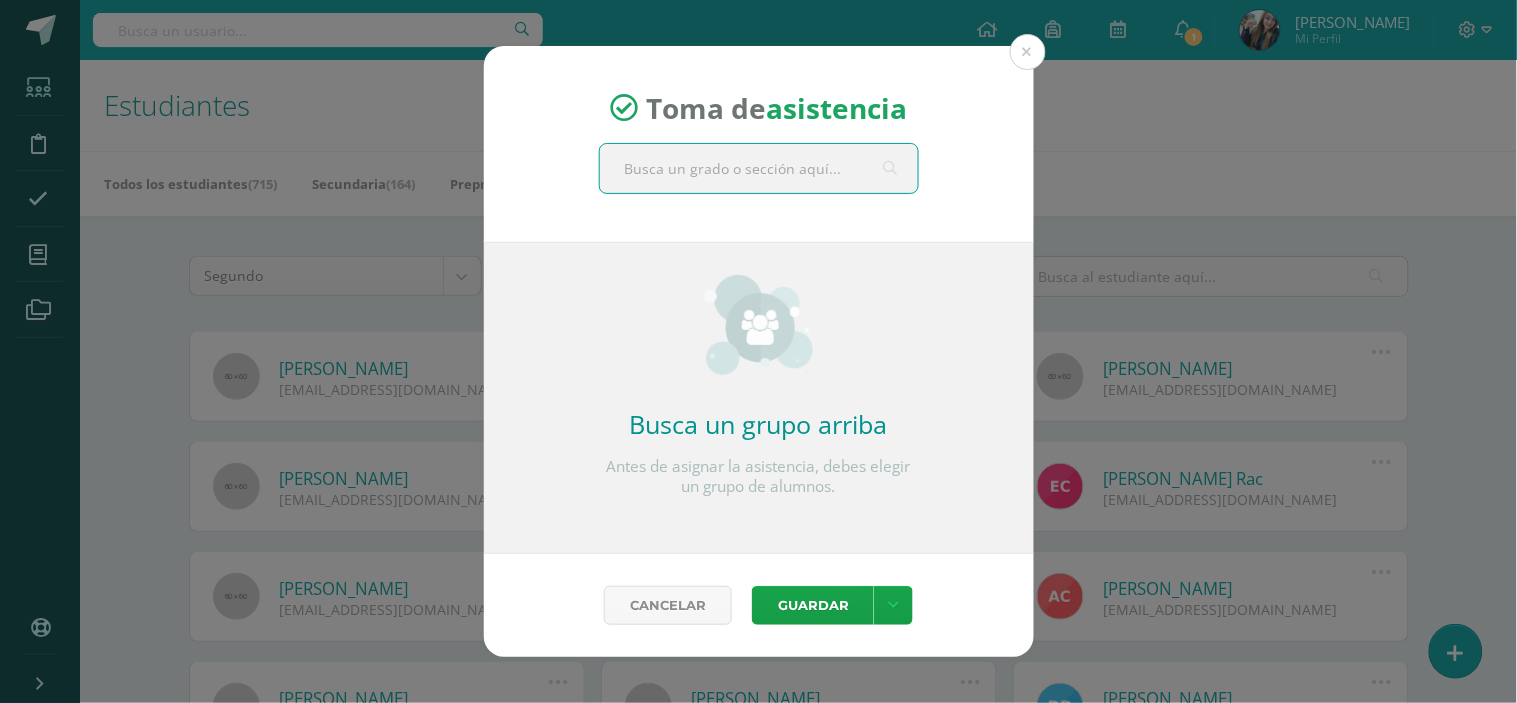 click at bounding box center (759, 168) 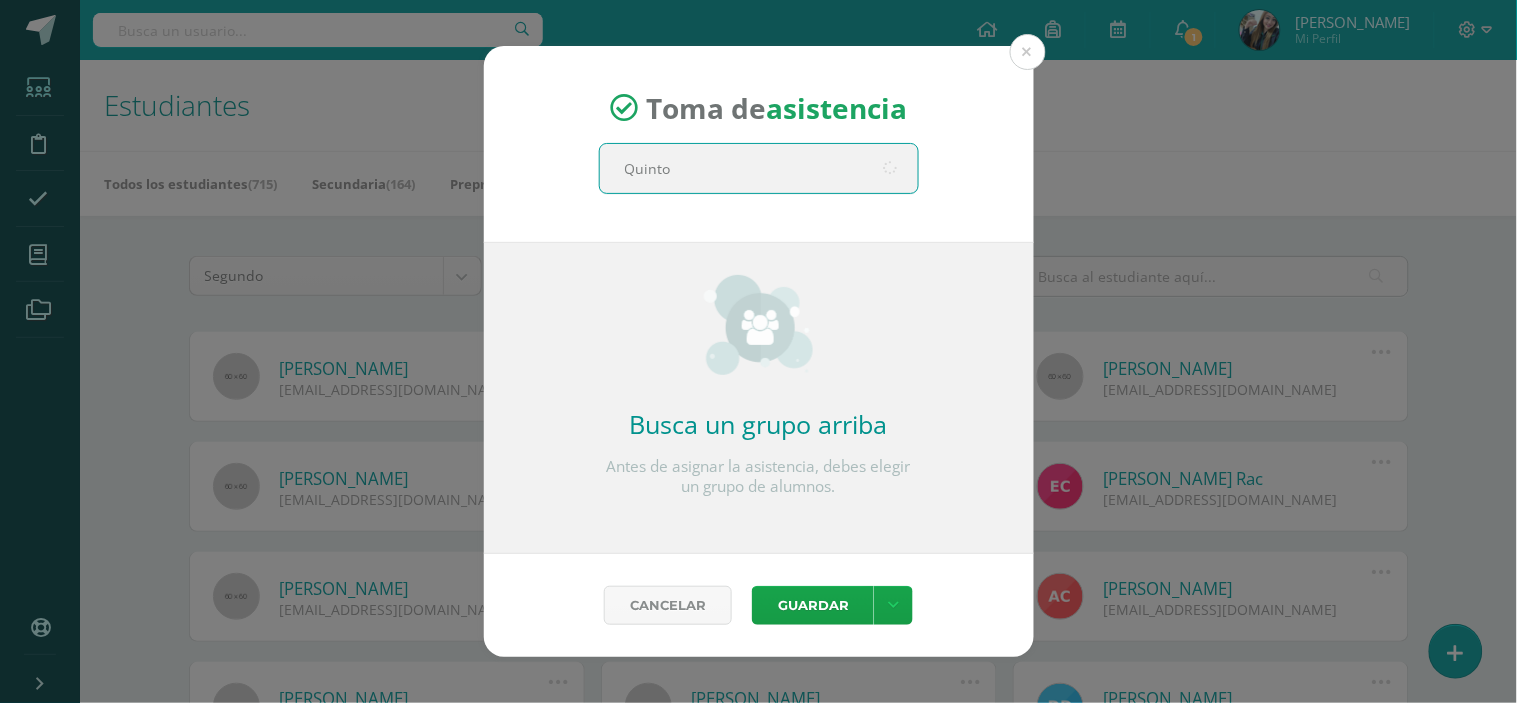 type on "Quinto B" 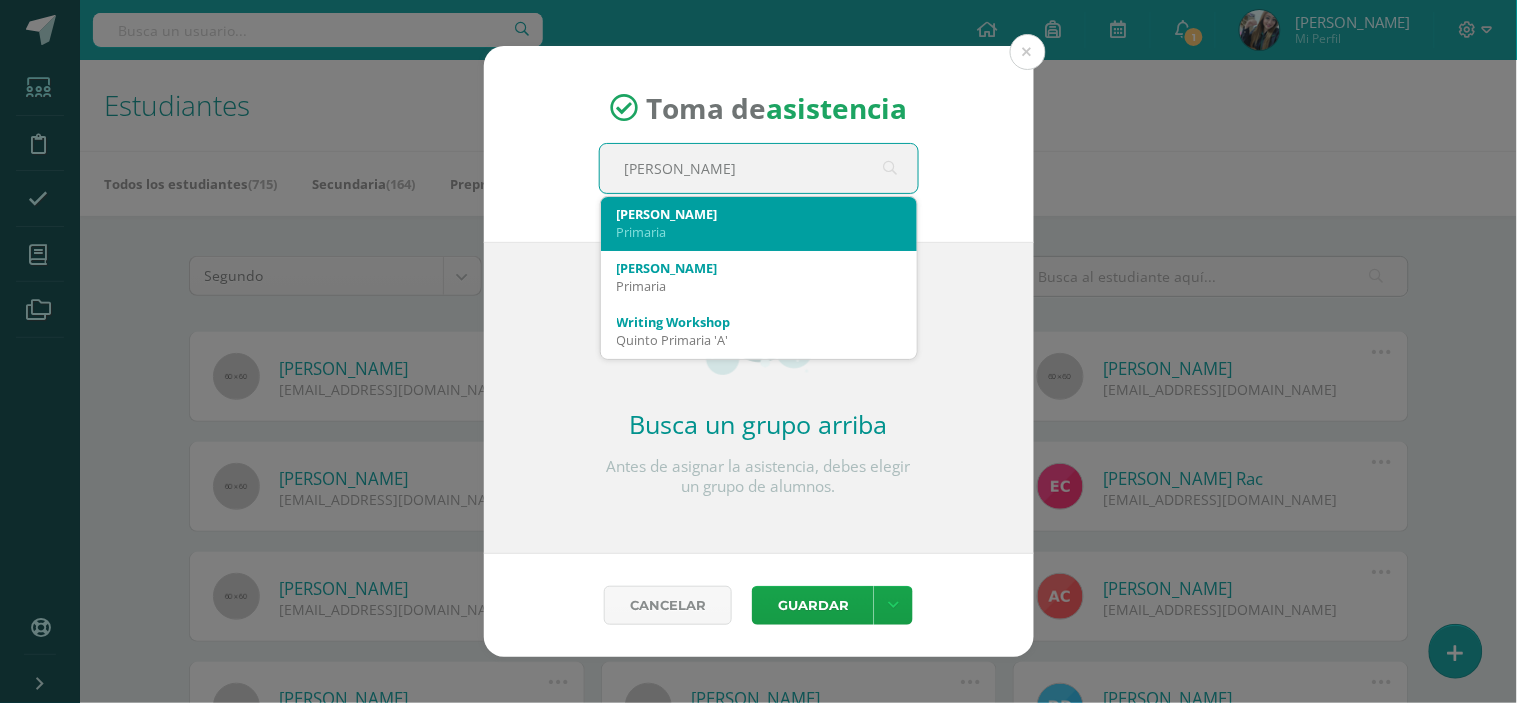 click on "Primaria" at bounding box center (759, 232) 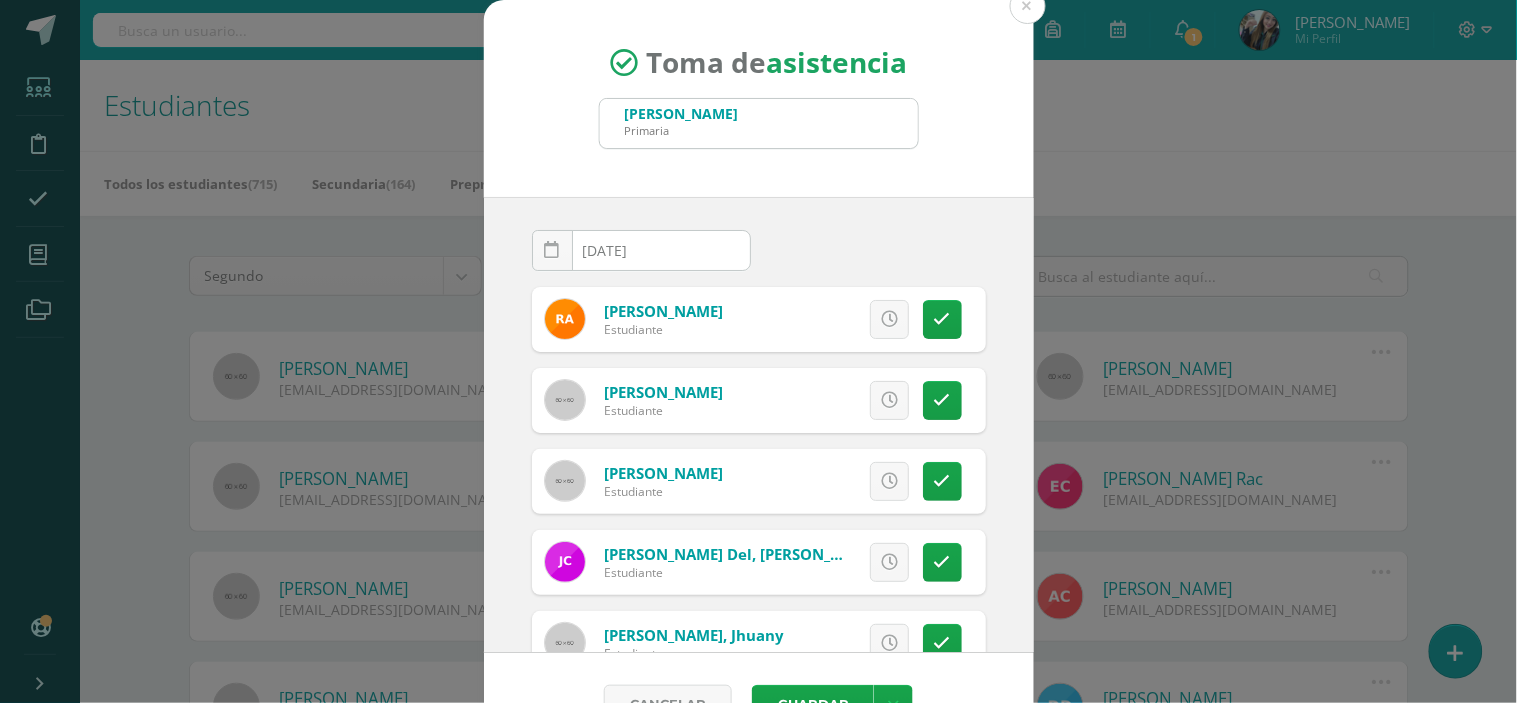 click on "Toma de  asistencia Quinto B Primaria Quinto B
2025-07-10
July, 2025 Mo Tu We Th Fr Sa Su 30 1 2 3 4 5 6 7 8 9 10 11 12 13 14 15 16 17 18 19 20 21 22 23 24 25 26 27 28 29 30 31 1 2 3 4 5 6 7 8 9 10 false Clear date
ULTIMA ASISTENCIA:
ULTIMA ASISTENCIA
Ya existe toma de asistencia registrada para el   para los estudiantes de  Quinto Primaria 'B' .
Alfaro, Rodrigo
Estudiante
Excusa" at bounding box center (758, 378) 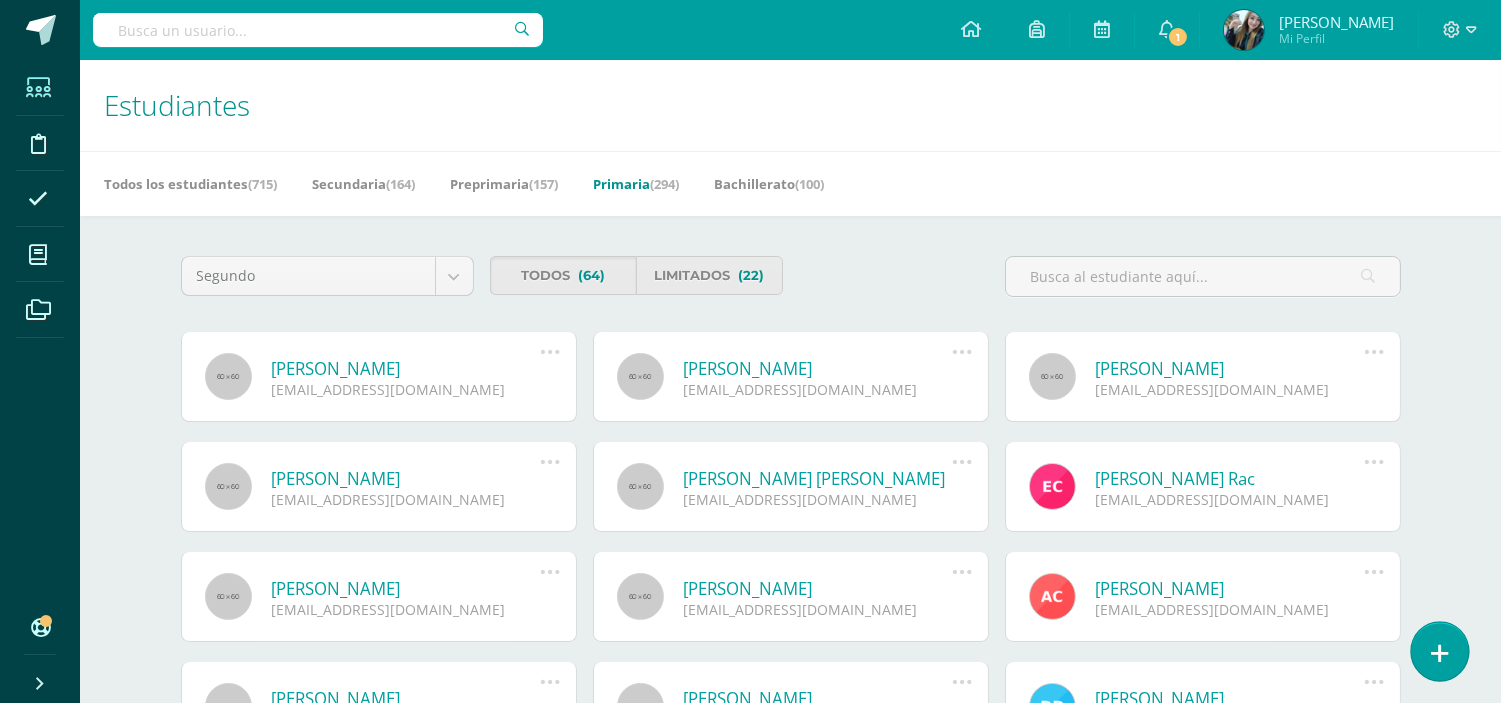 click at bounding box center [1439, 651] 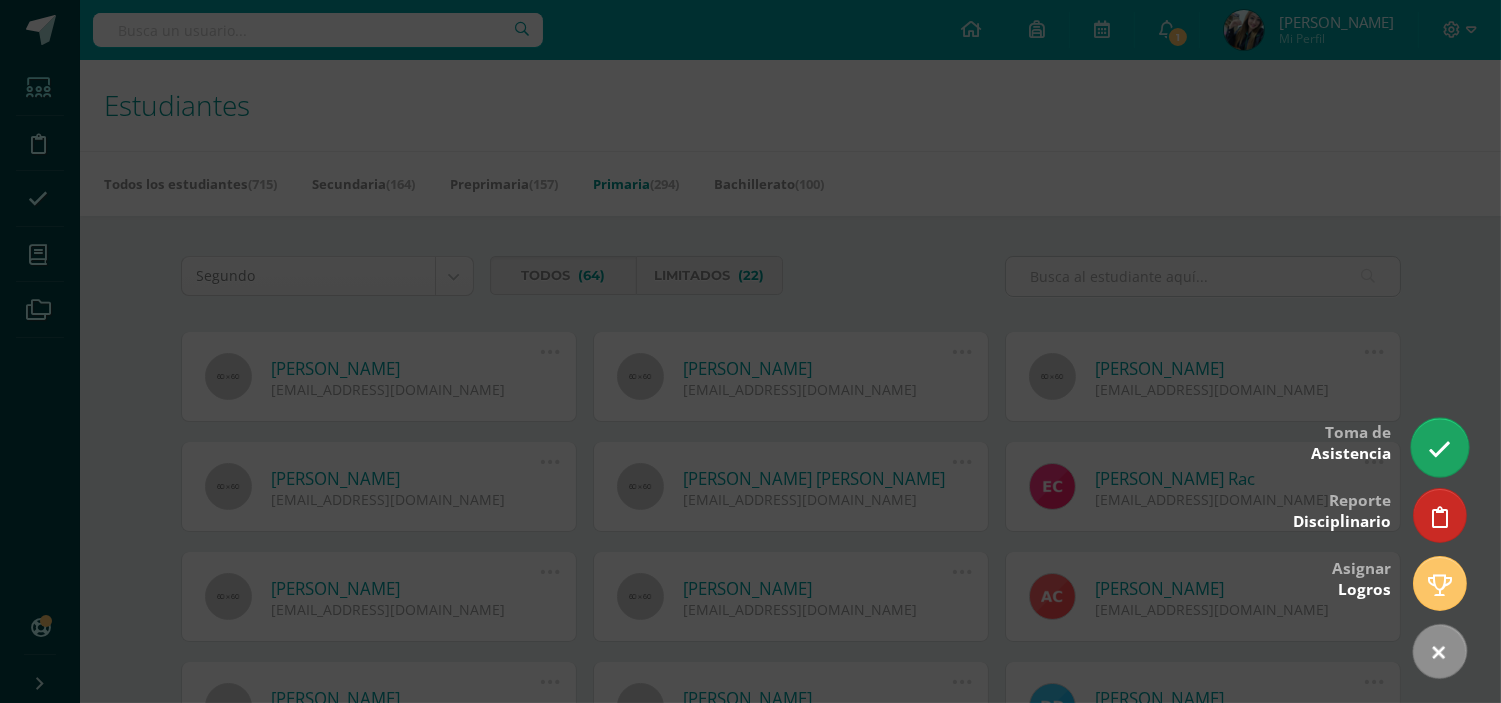 click at bounding box center (1439, 447) 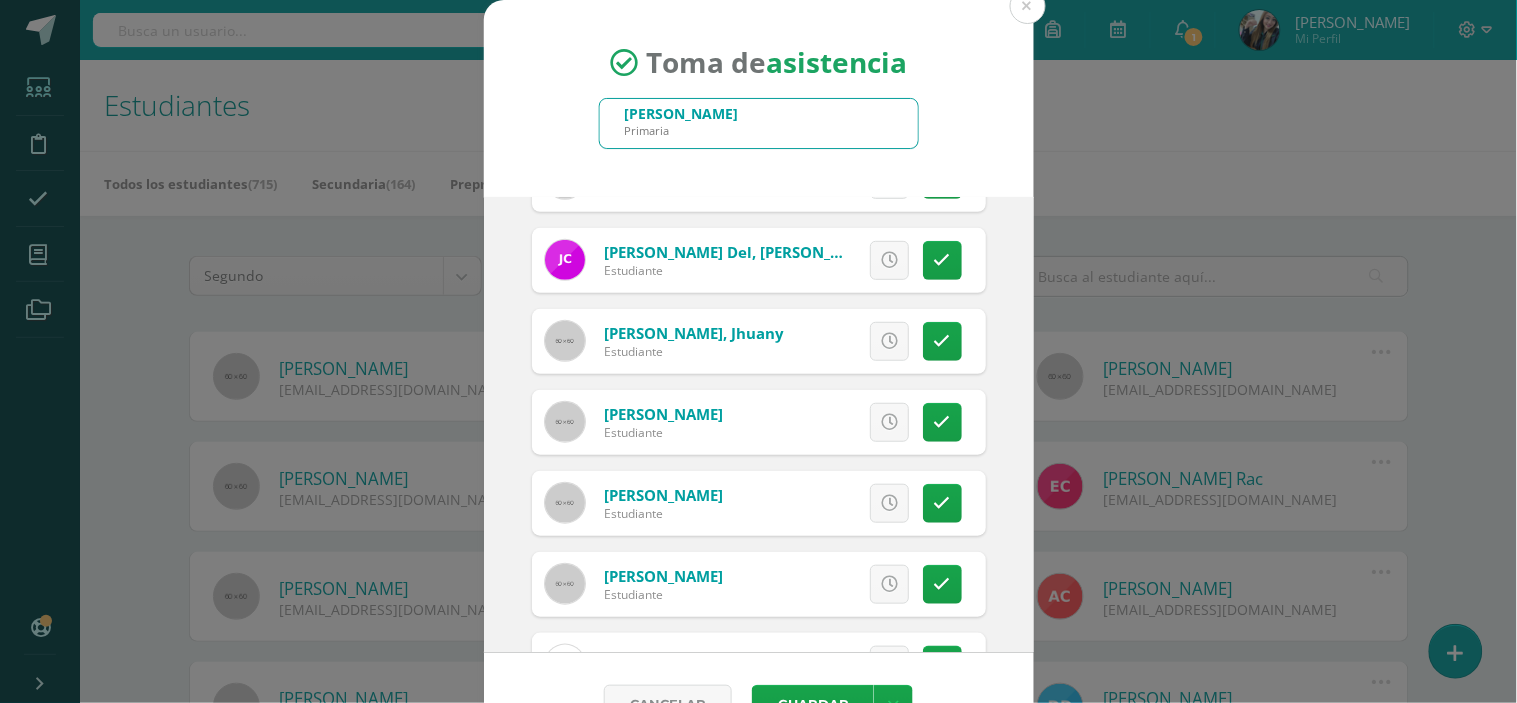 scroll, scrollTop: 285, scrollLeft: 0, axis: vertical 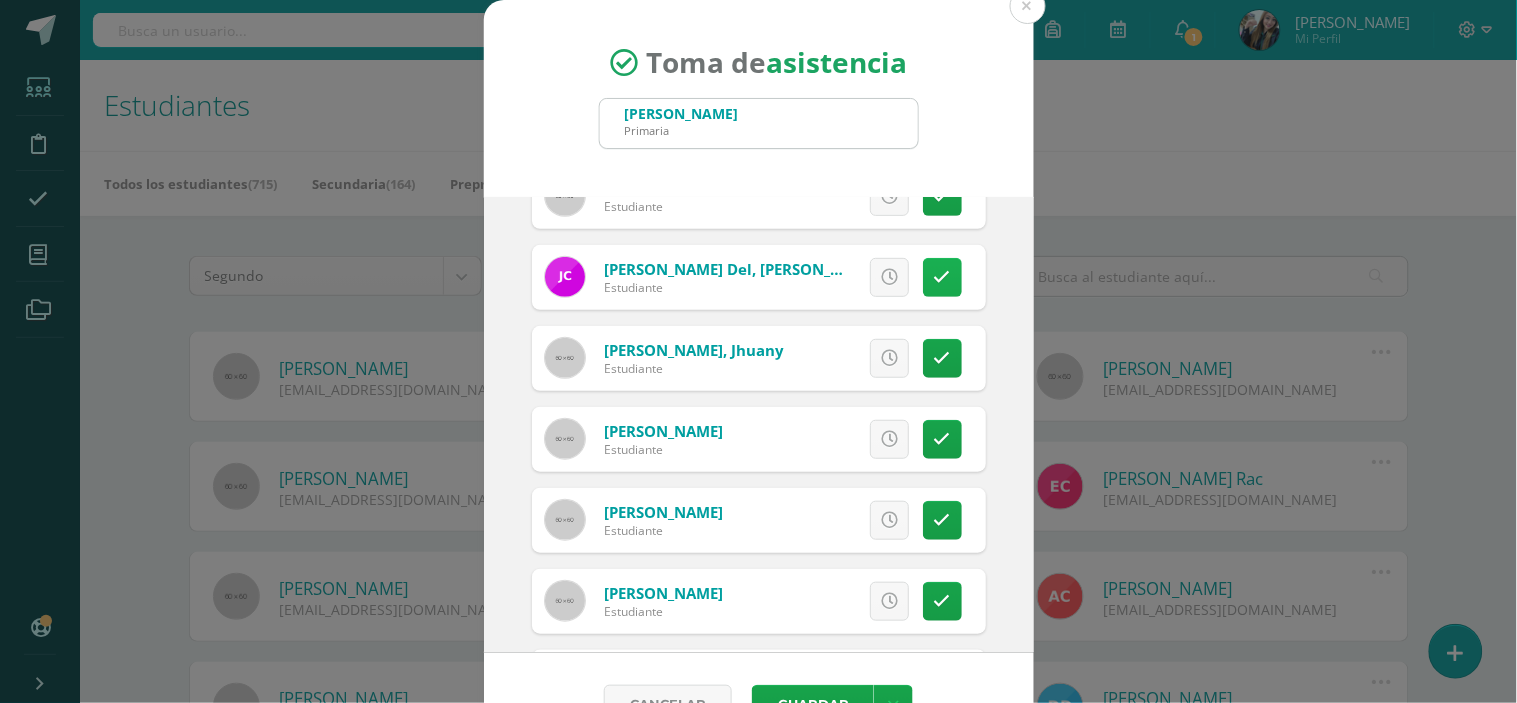click at bounding box center (942, 277) 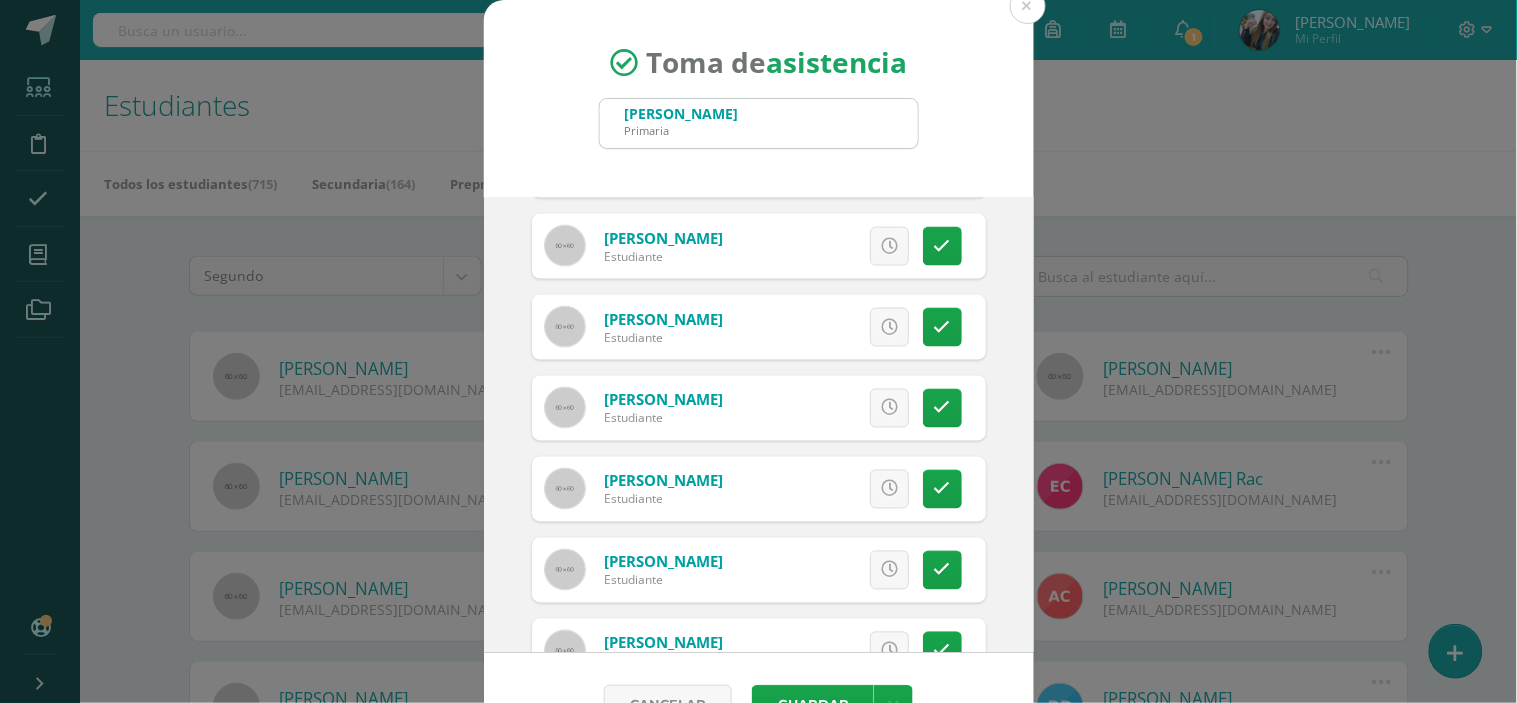 scroll, scrollTop: 883, scrollLeft: 0, axis: vertical 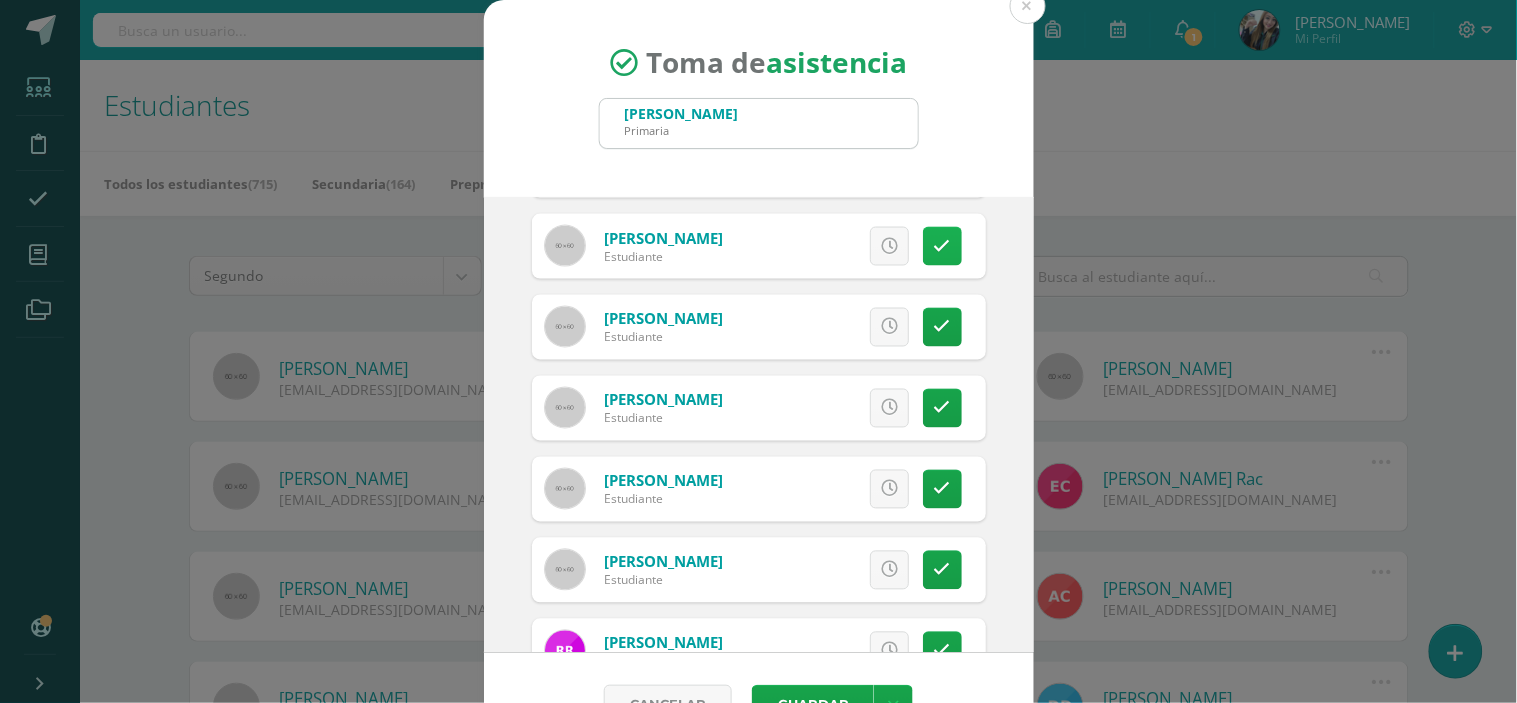 click at bounding box center (942, 246) 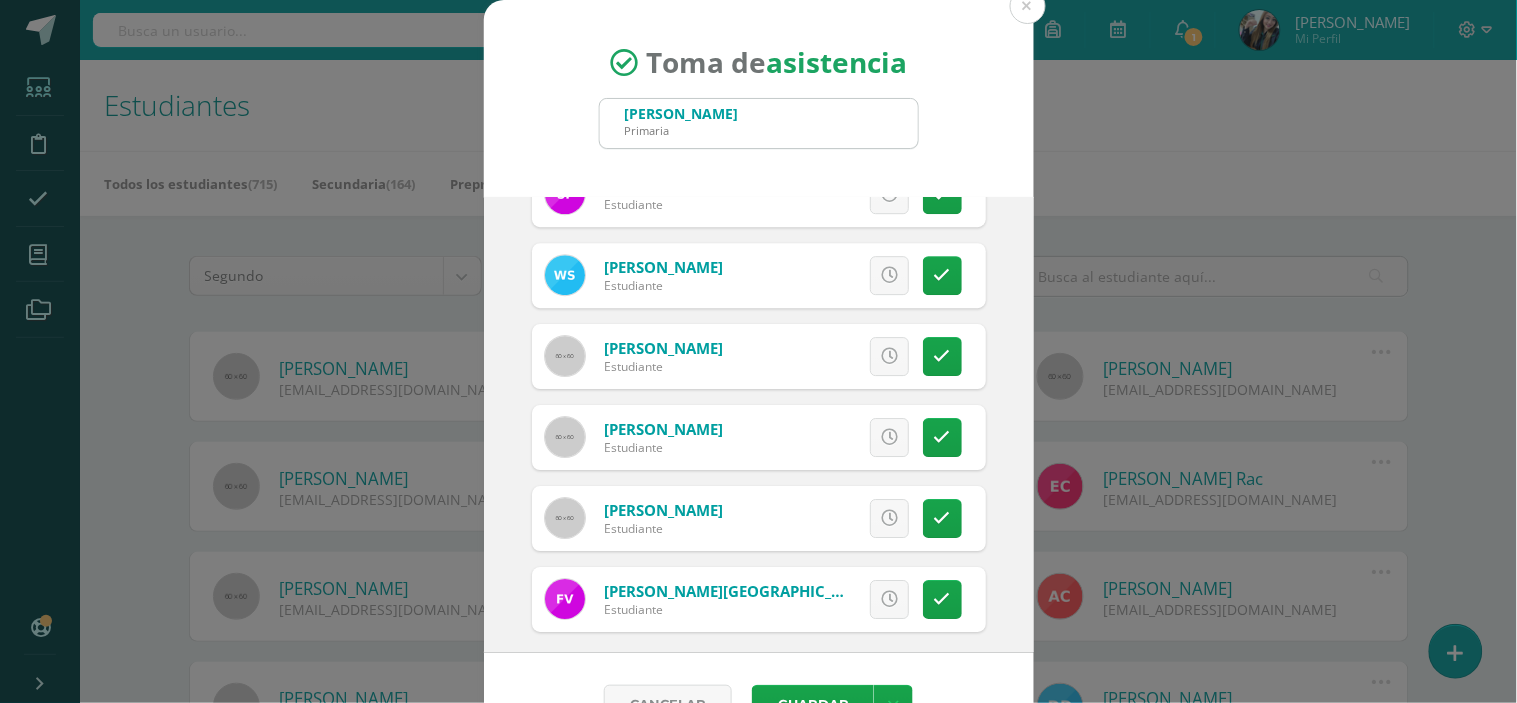 scroll, scrollTop: 1594, scrollLeft: 0, axis: vertical 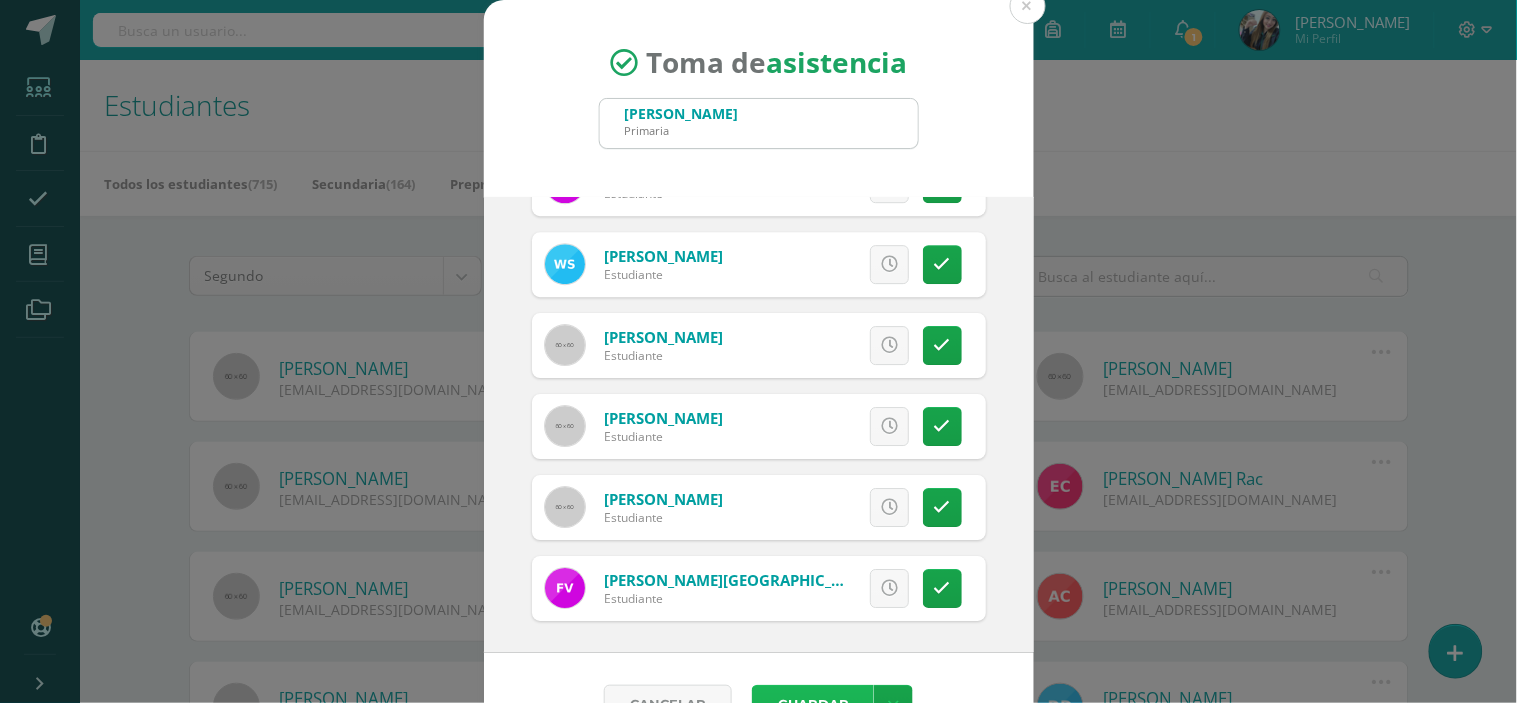 click on "Guardar" at bounding box center (813, 704) 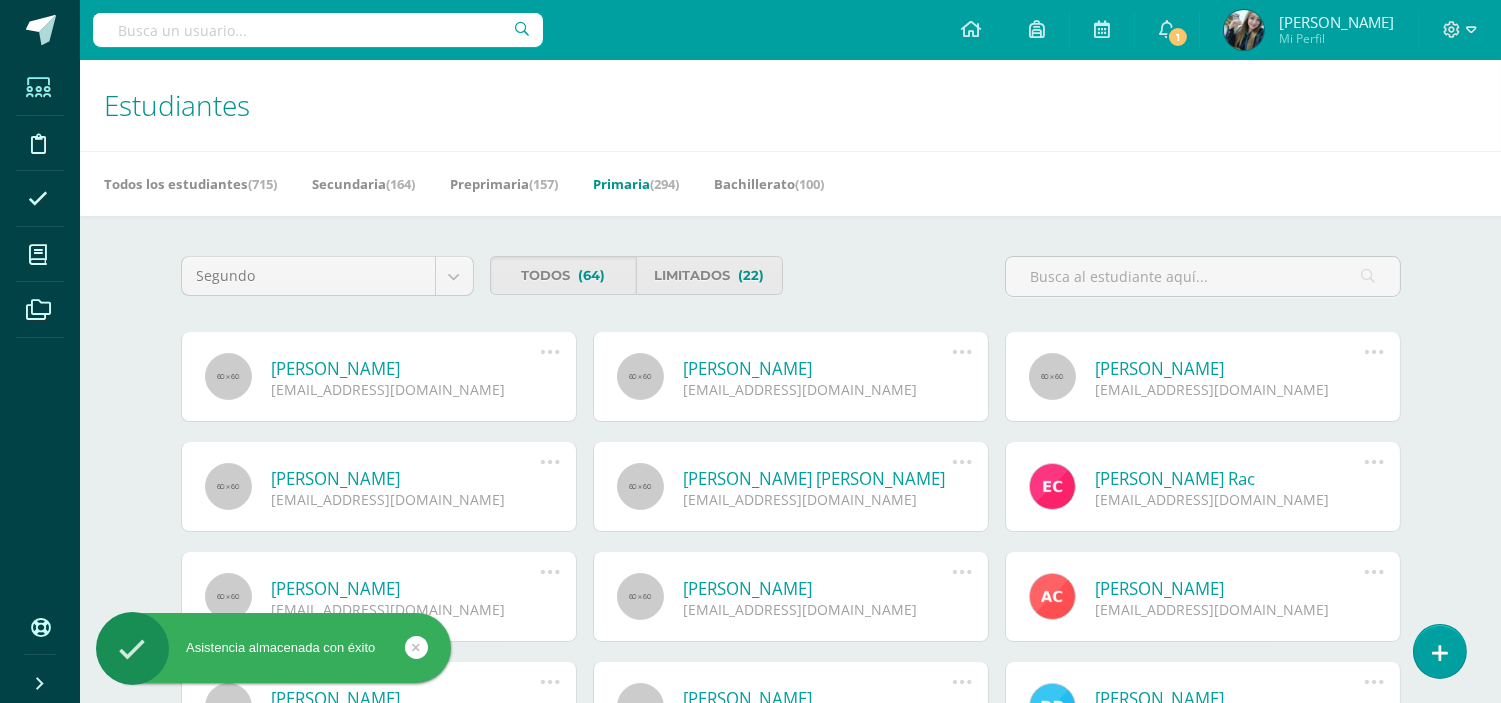 scroll, scrollTop: 0, scrollLeft: 0, axis: both 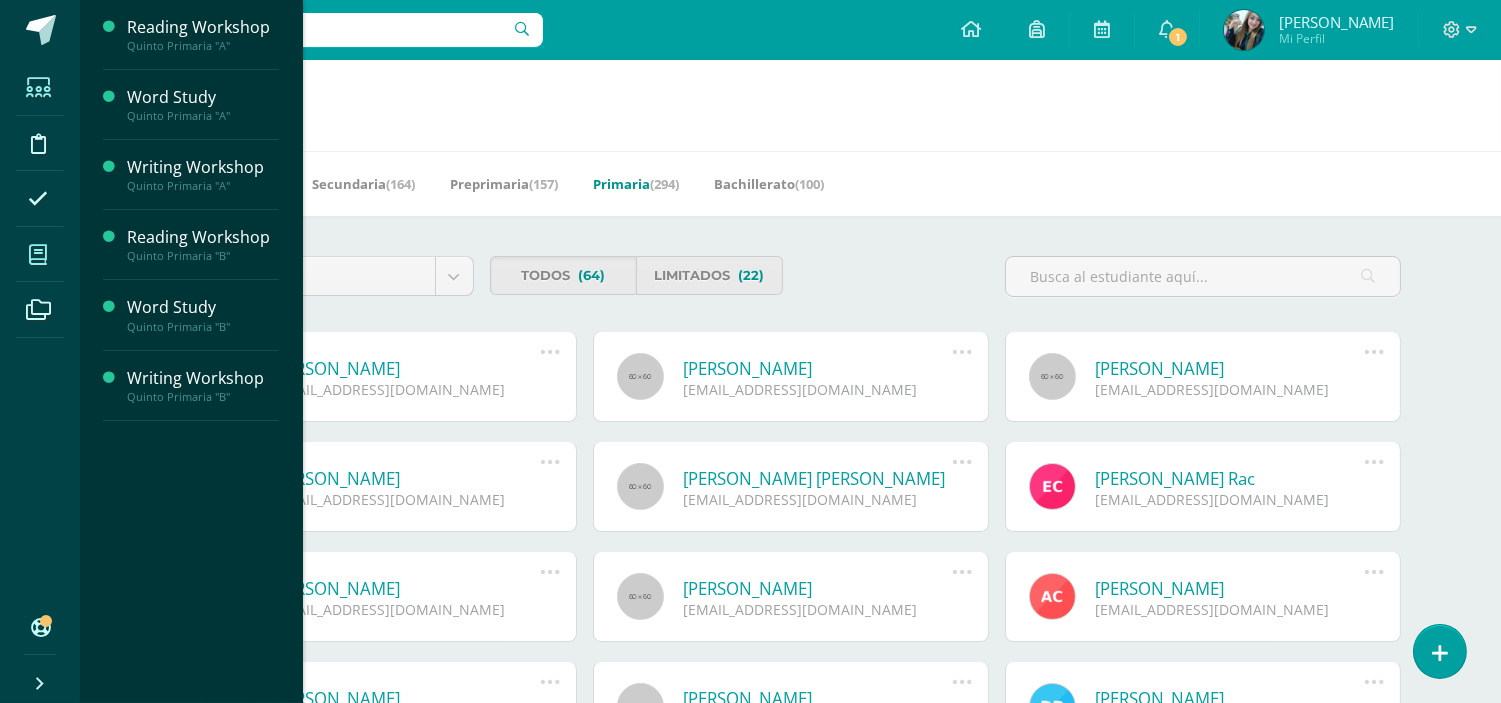 click at bounding box center [38, 255] 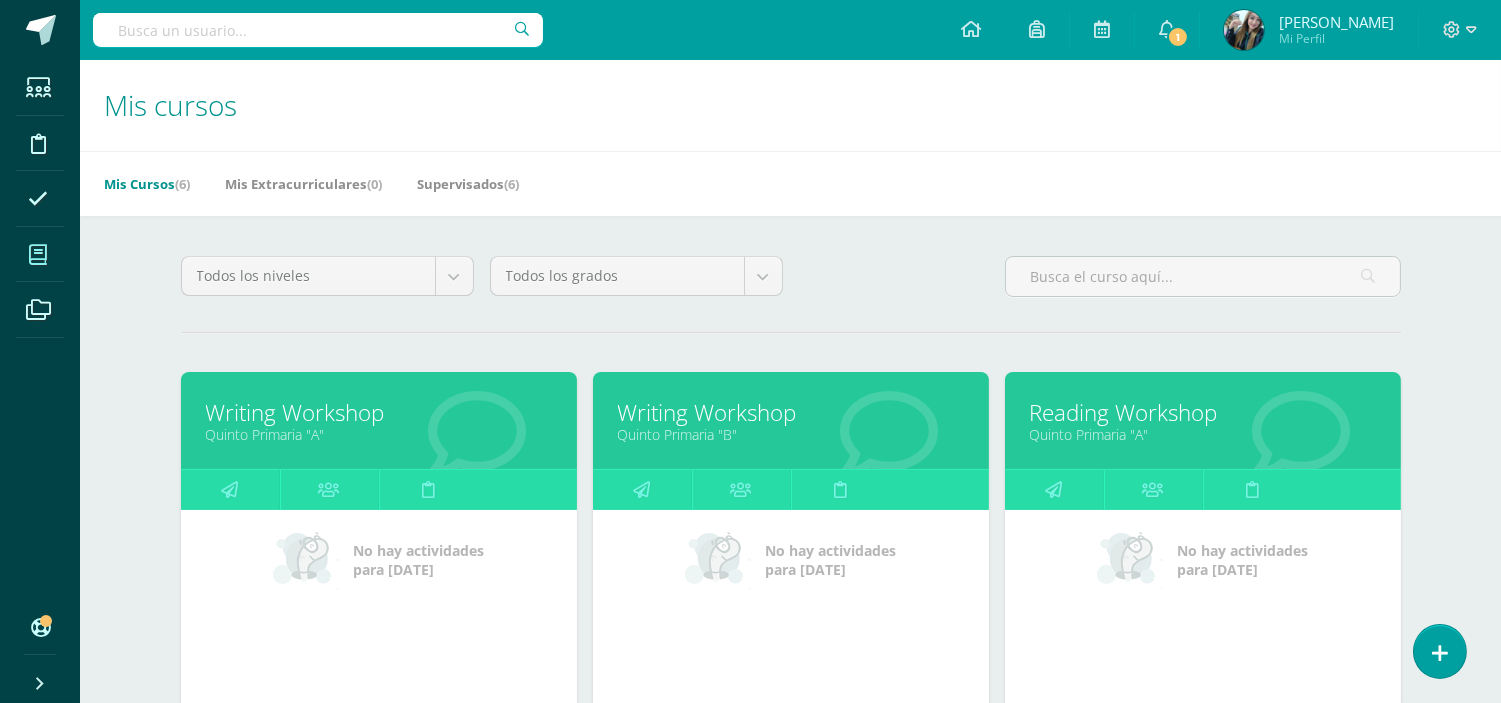 scroll, scrollTop: 0, scrollLeft: 0, axis: both 